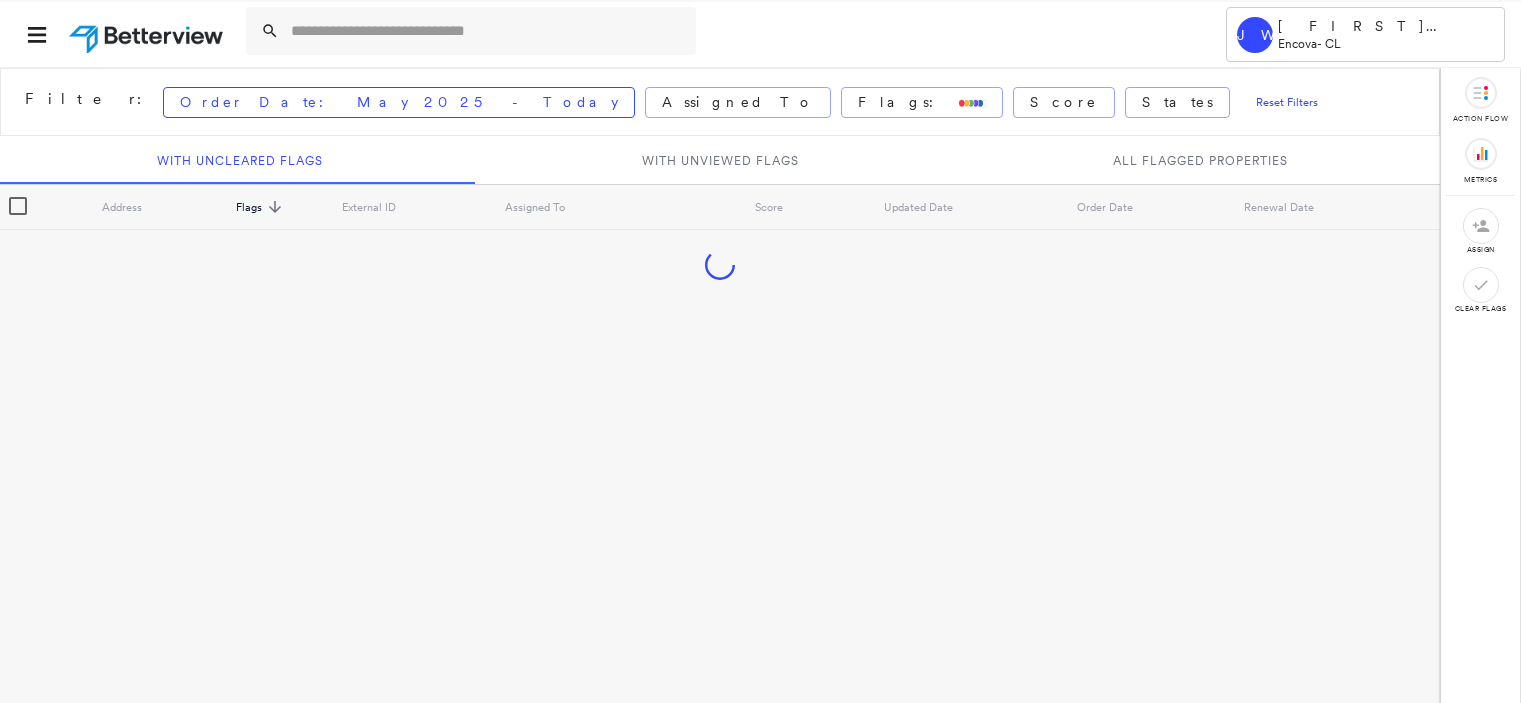 scroll, scrollTop: 0, scrollLeft: 0, axis: both 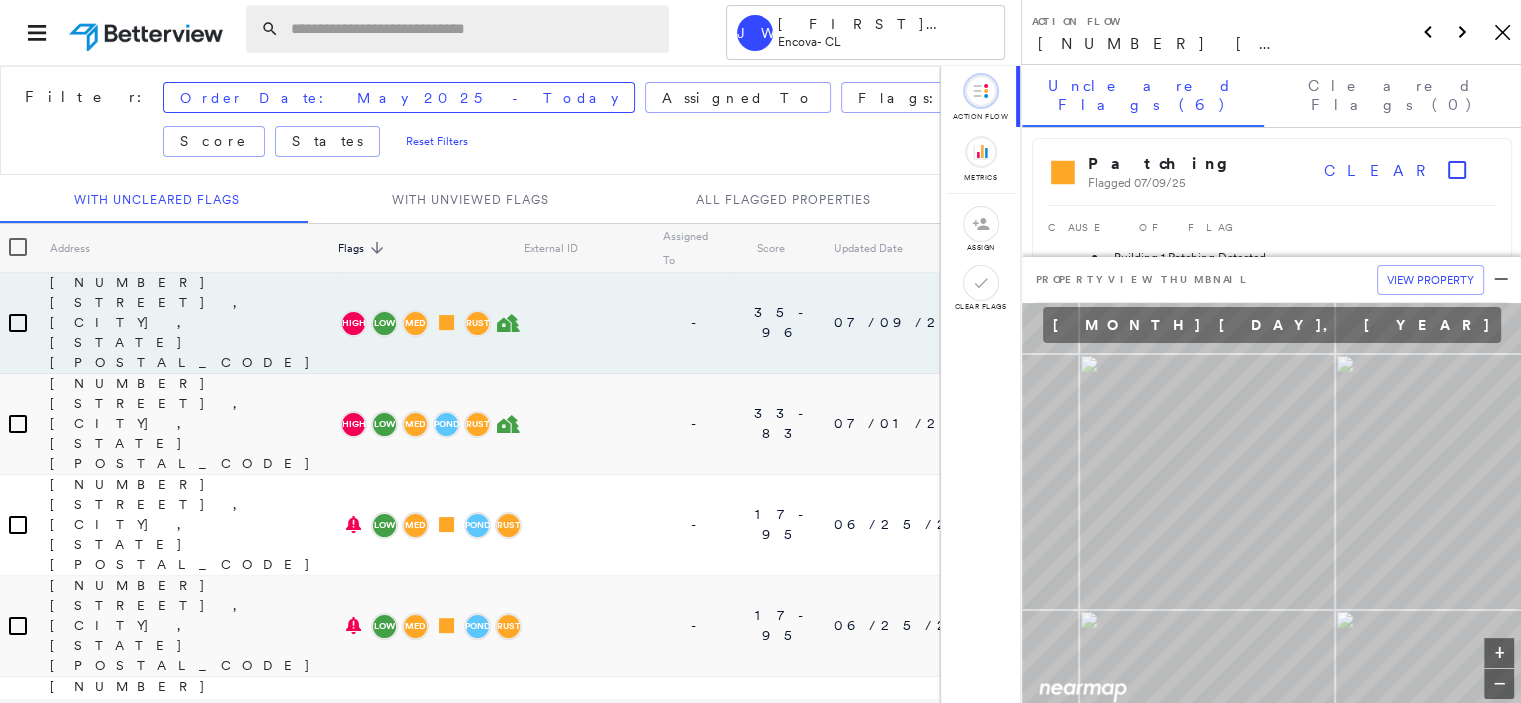 click at bounding box center [474, 29] 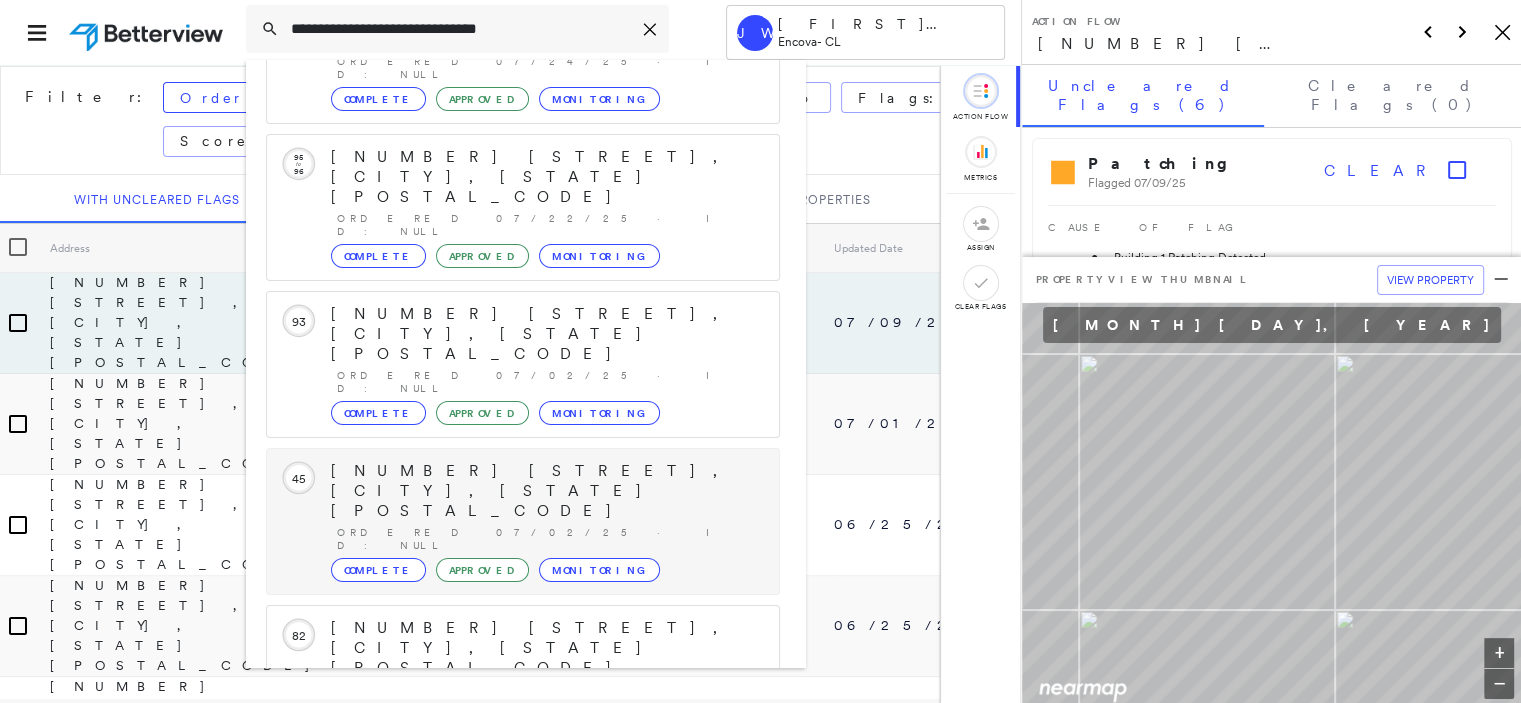 scroll, scrollTop: 208, scrollLeft: 0, axis: vertical 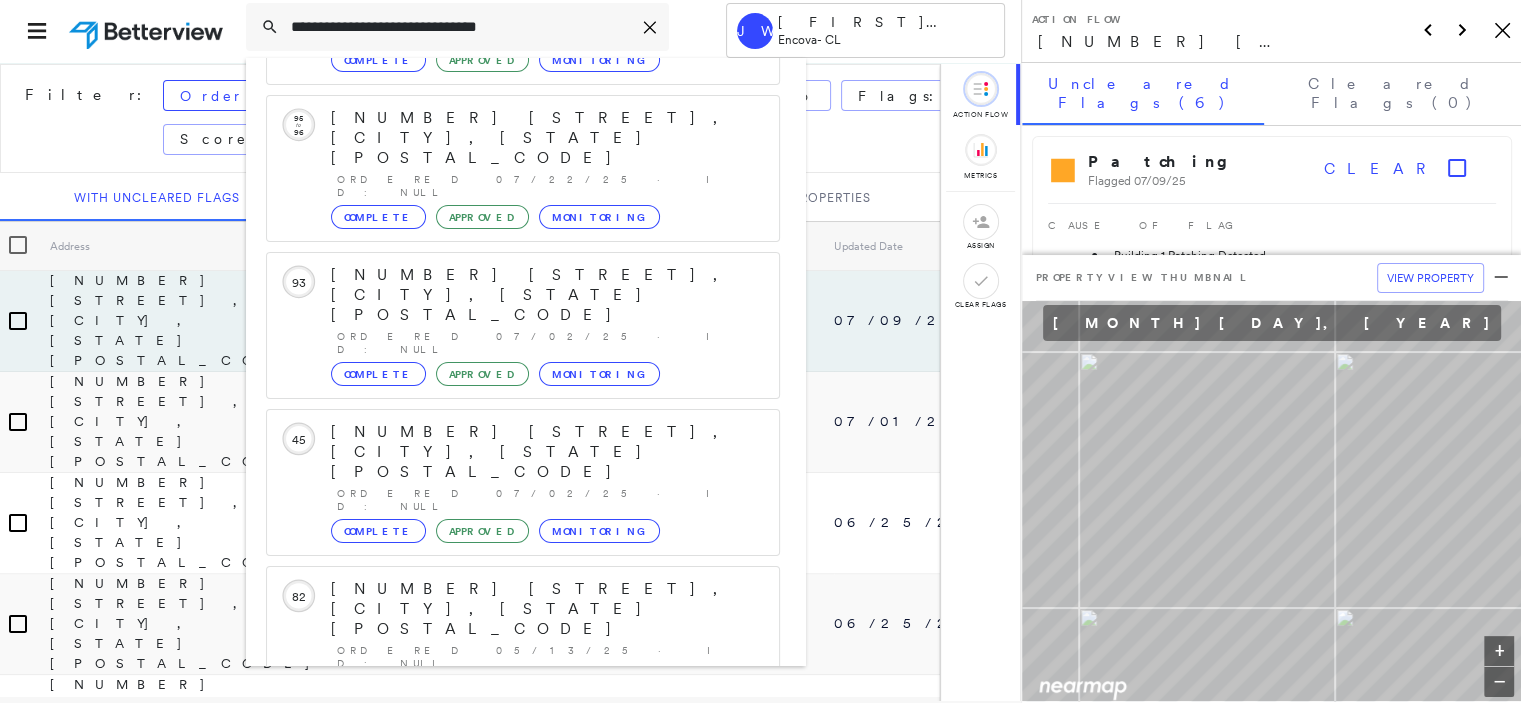 type on "**********" 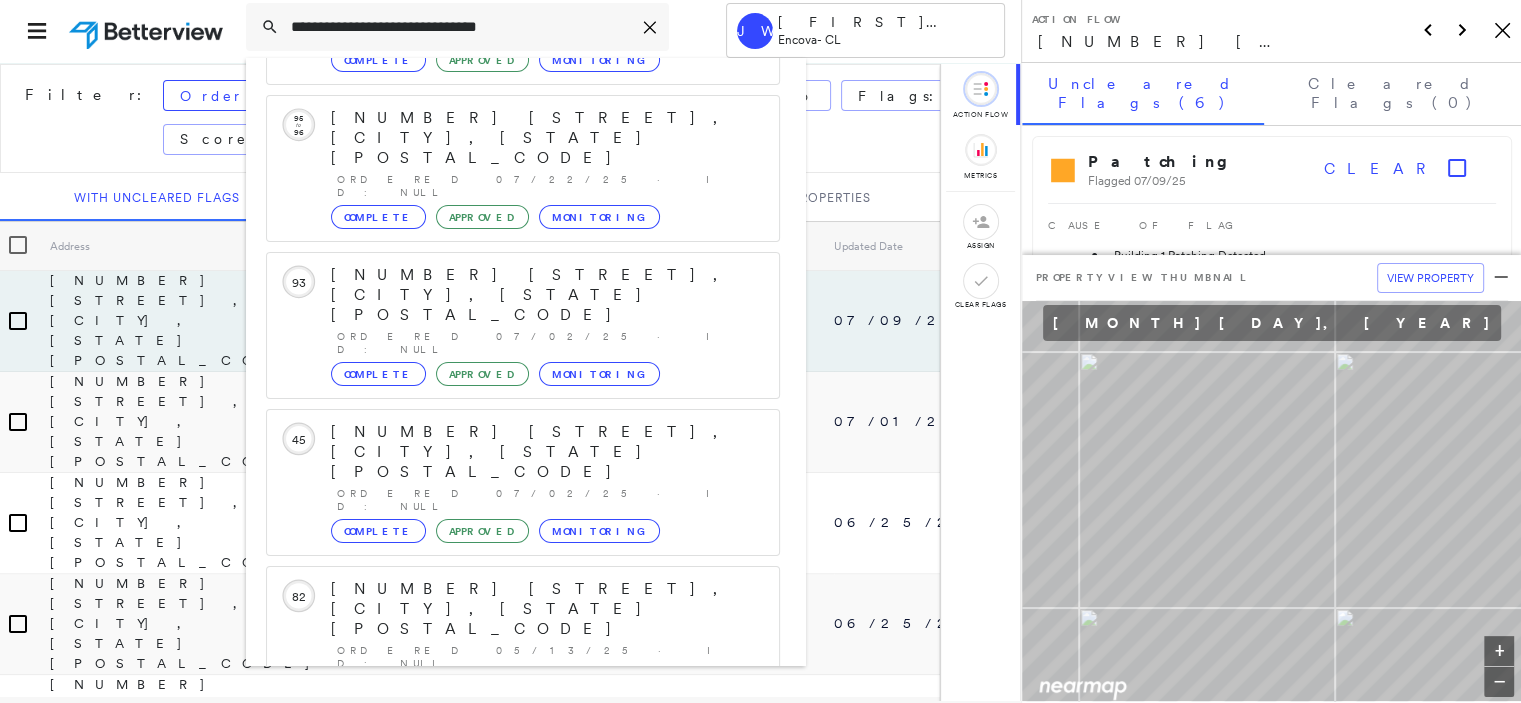 click on "[NUMBER] [STREET], [CITY], [STATE] [POSTAL_CODE] Group Created with Sketch." at bounding box center [523, 901] 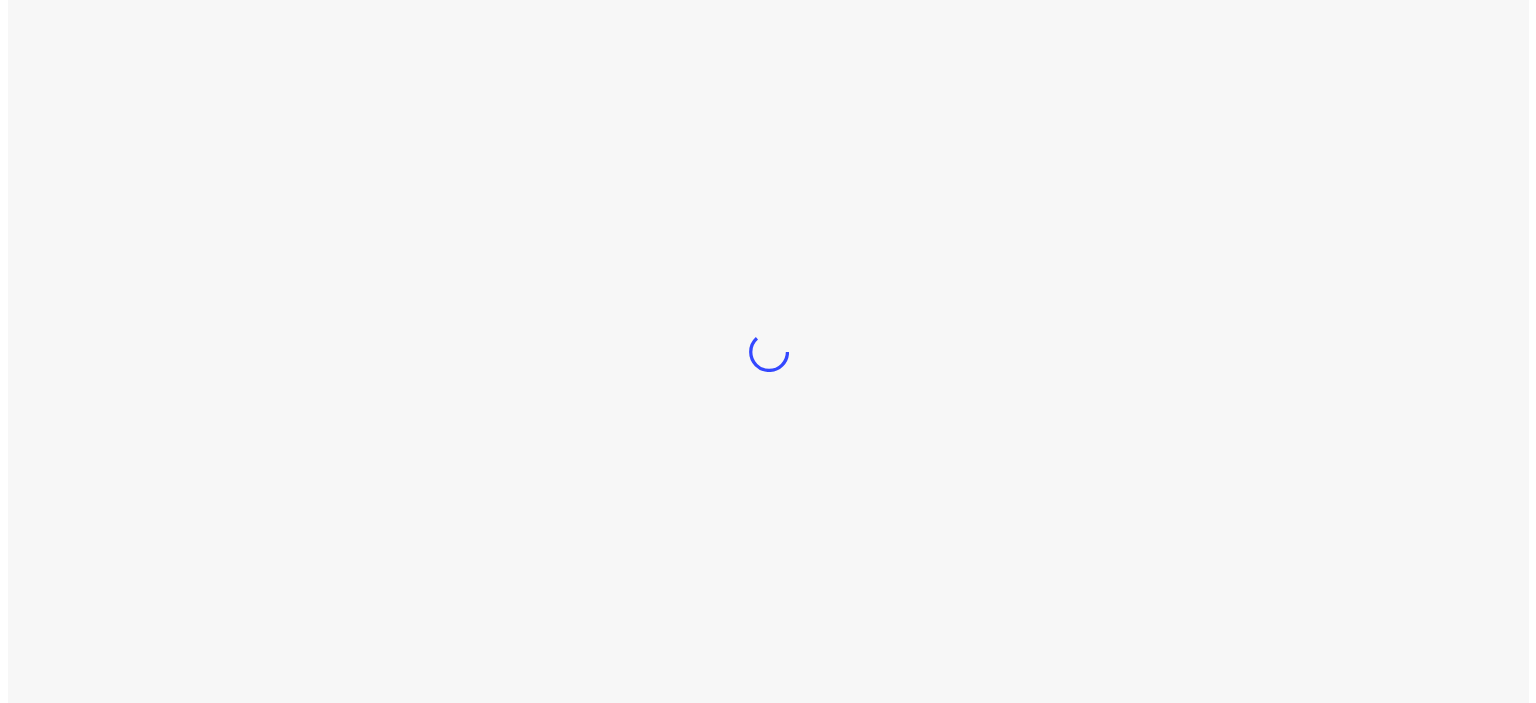 scroll, scrollTop: 0, scrollLeft: 0, axis: both 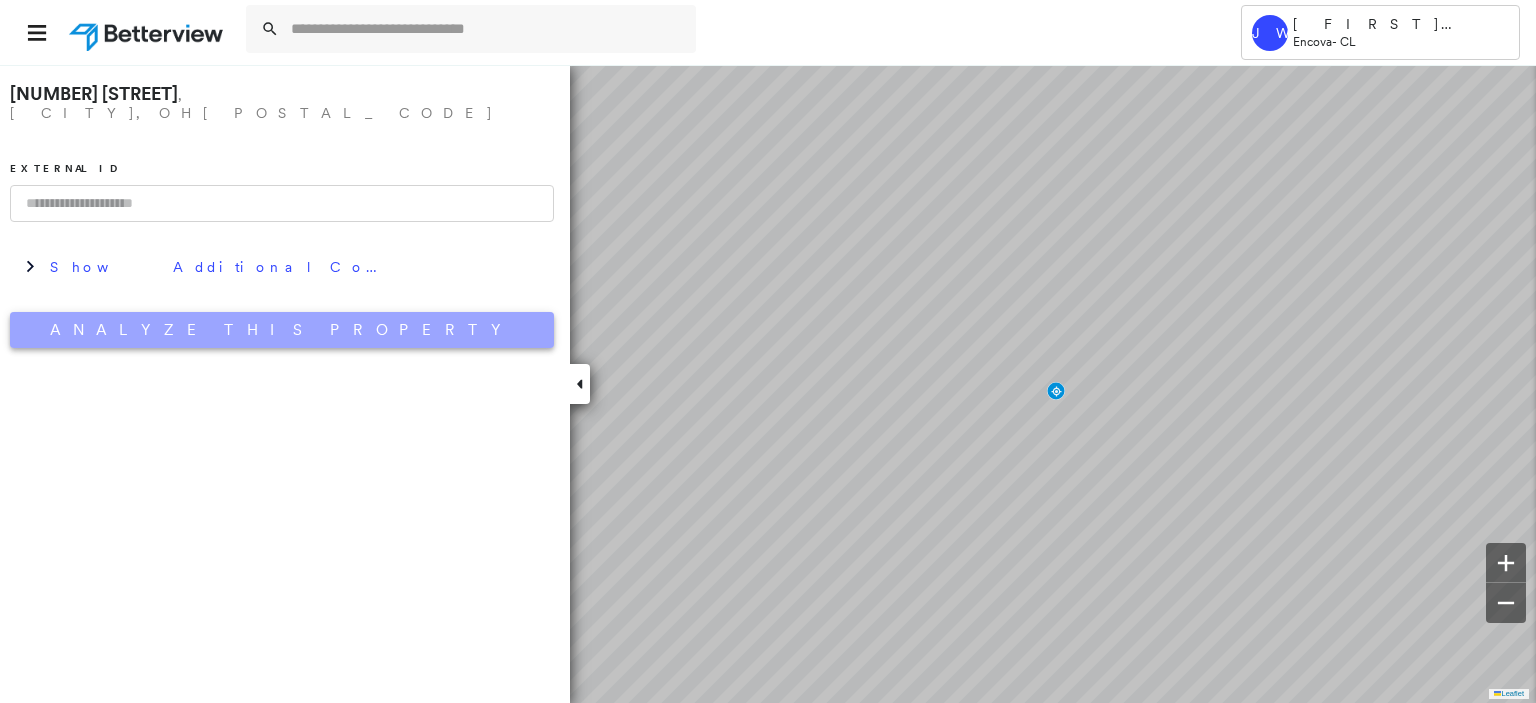 click on "Analyze This Property" at bounding box center [282, 330] 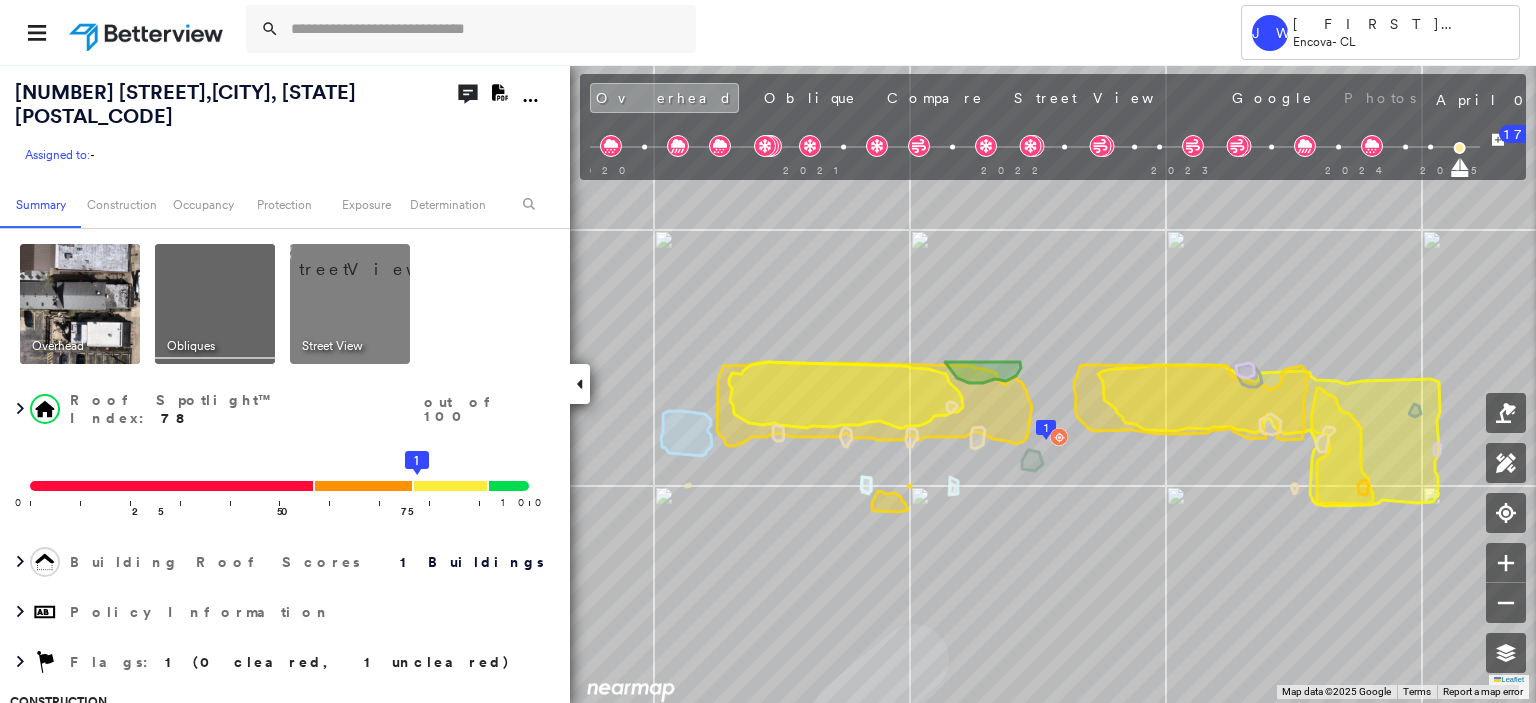 click 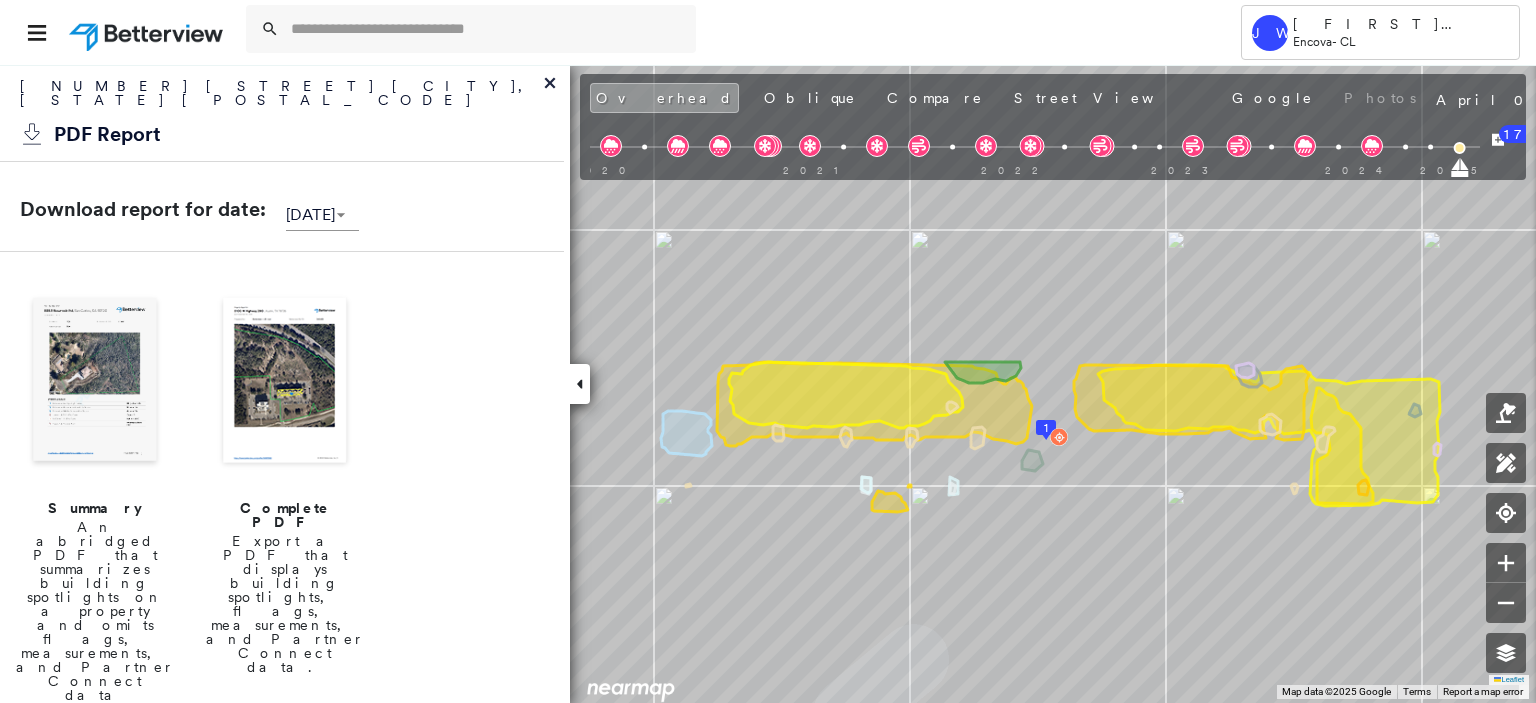 click at bounding box center (285, 382) 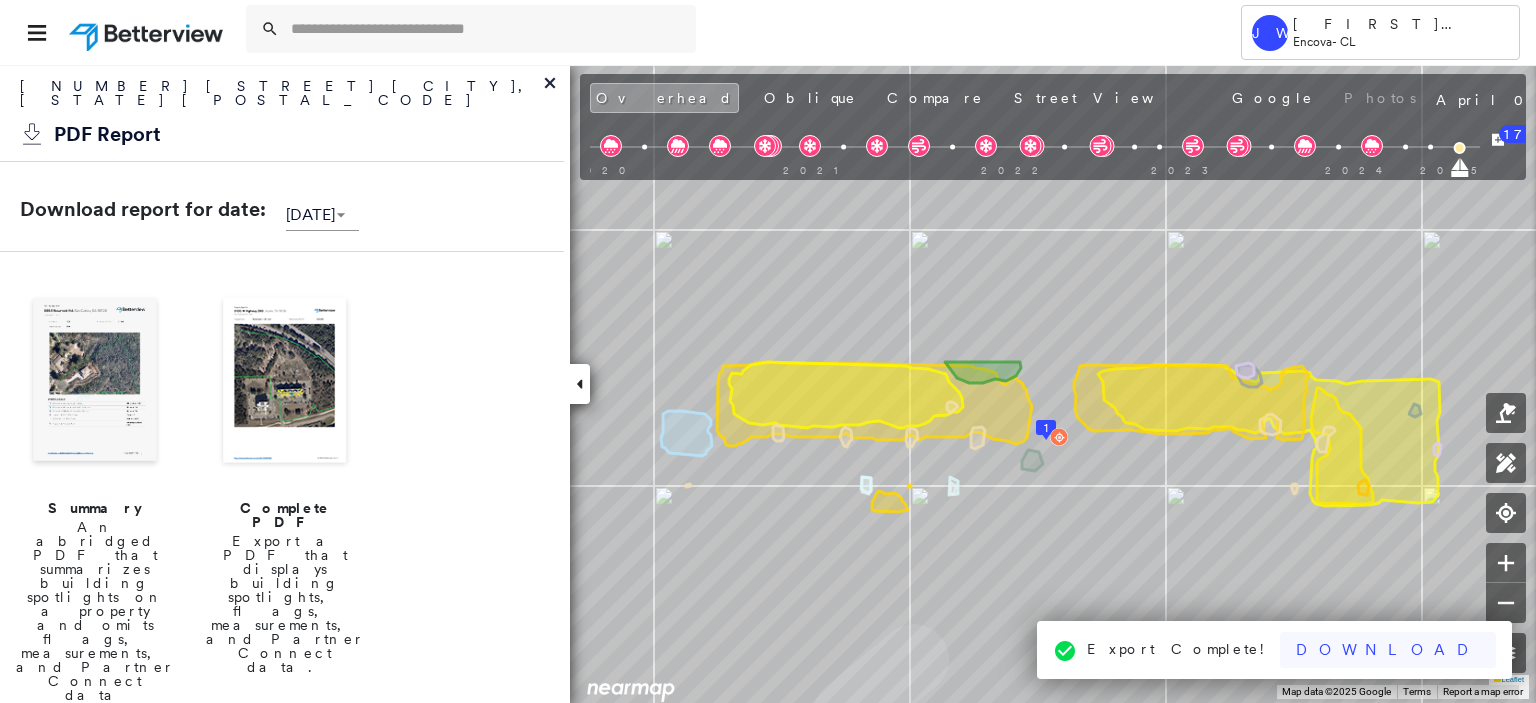 click on "Download" at bounding box center [1388, 650] 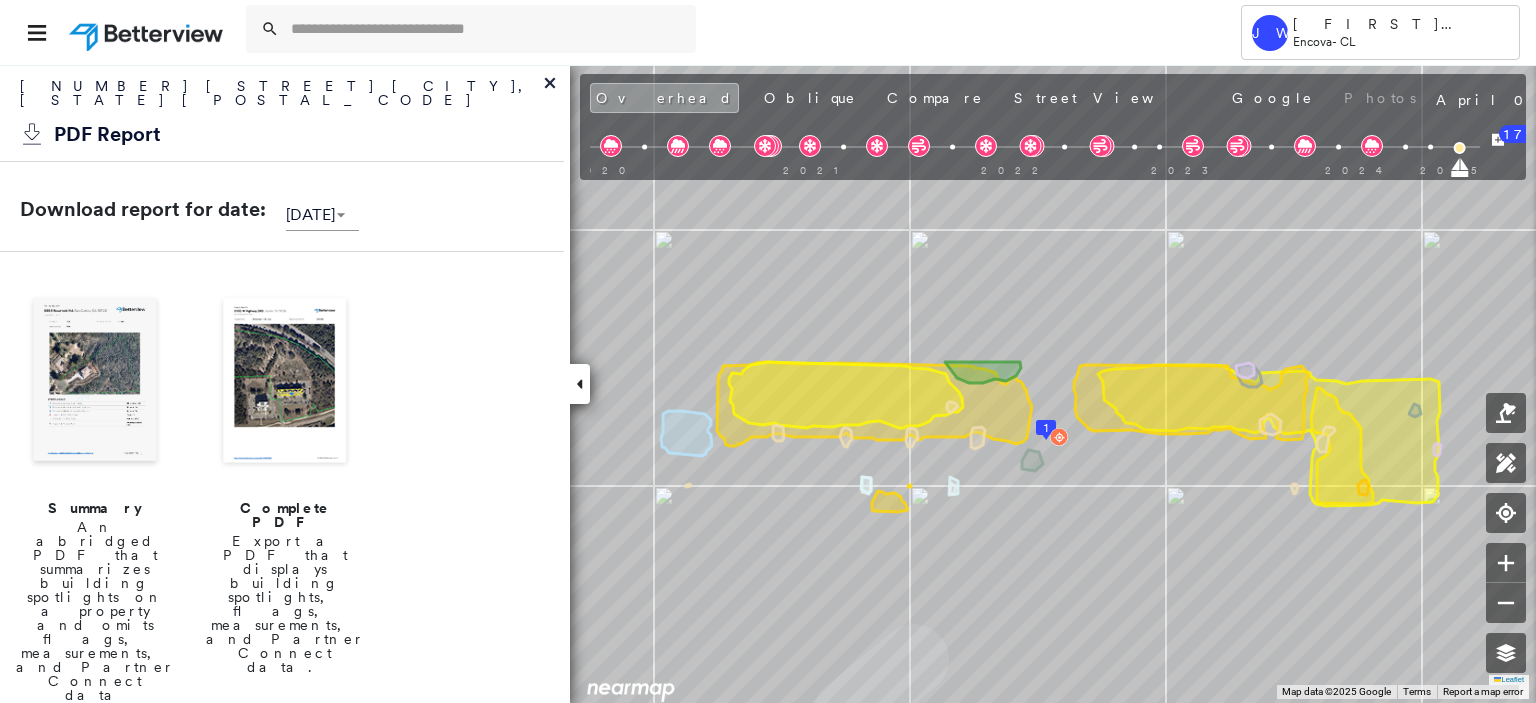 click on "[NUMBER] [STREET] [CITY], [STATE] [POSTAL_CODE]" at bounding box center (282, 98) 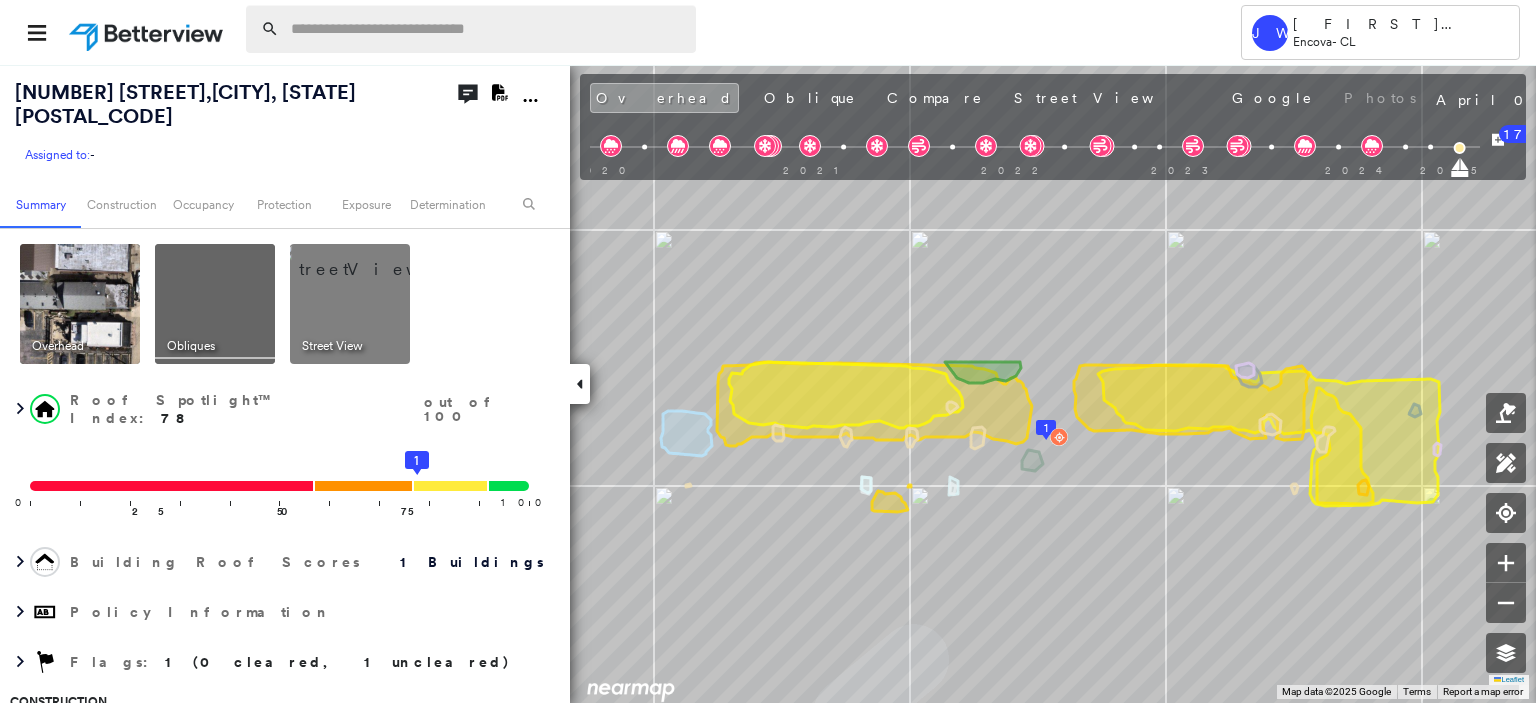 click at bounding box center (487, 29) 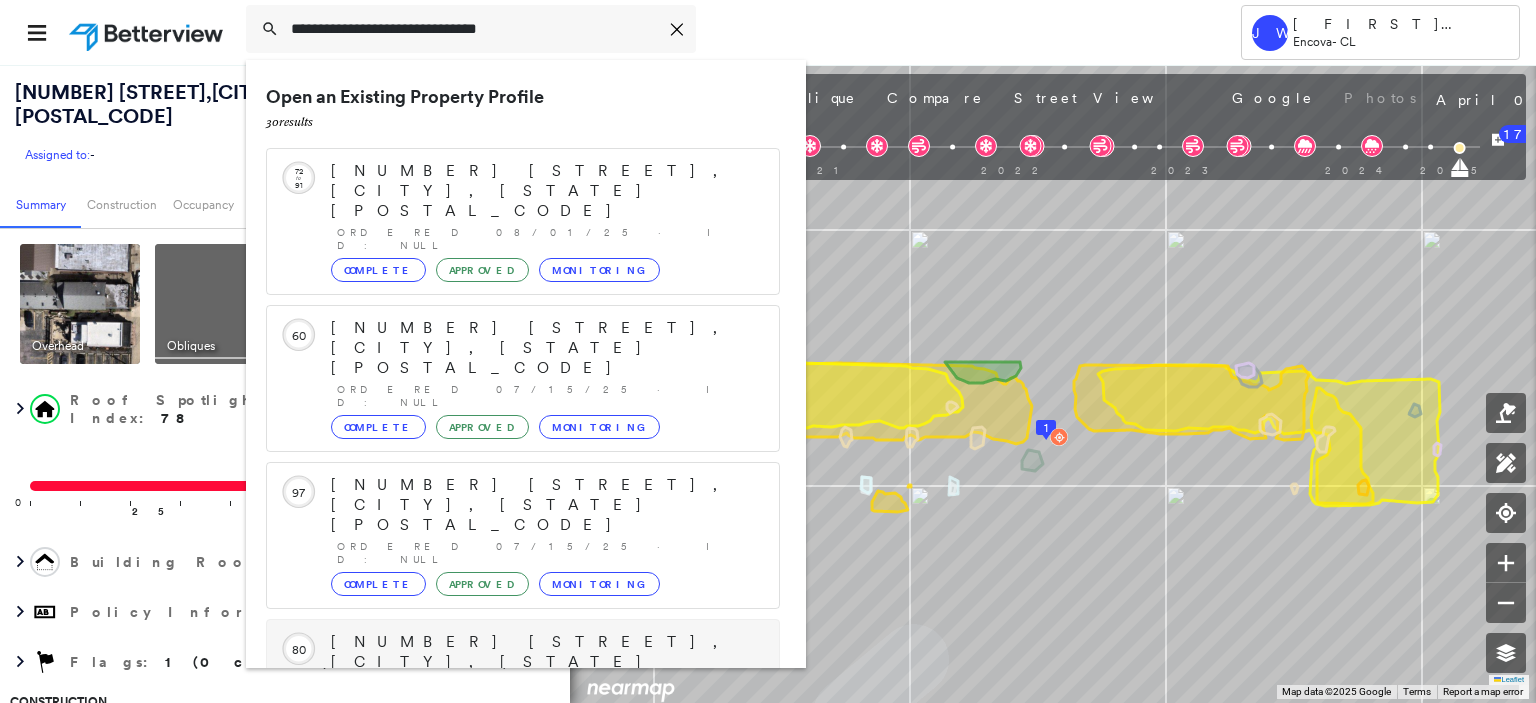 scroll, scrollTop: 208, scrollLeft: 0, axis: vertical 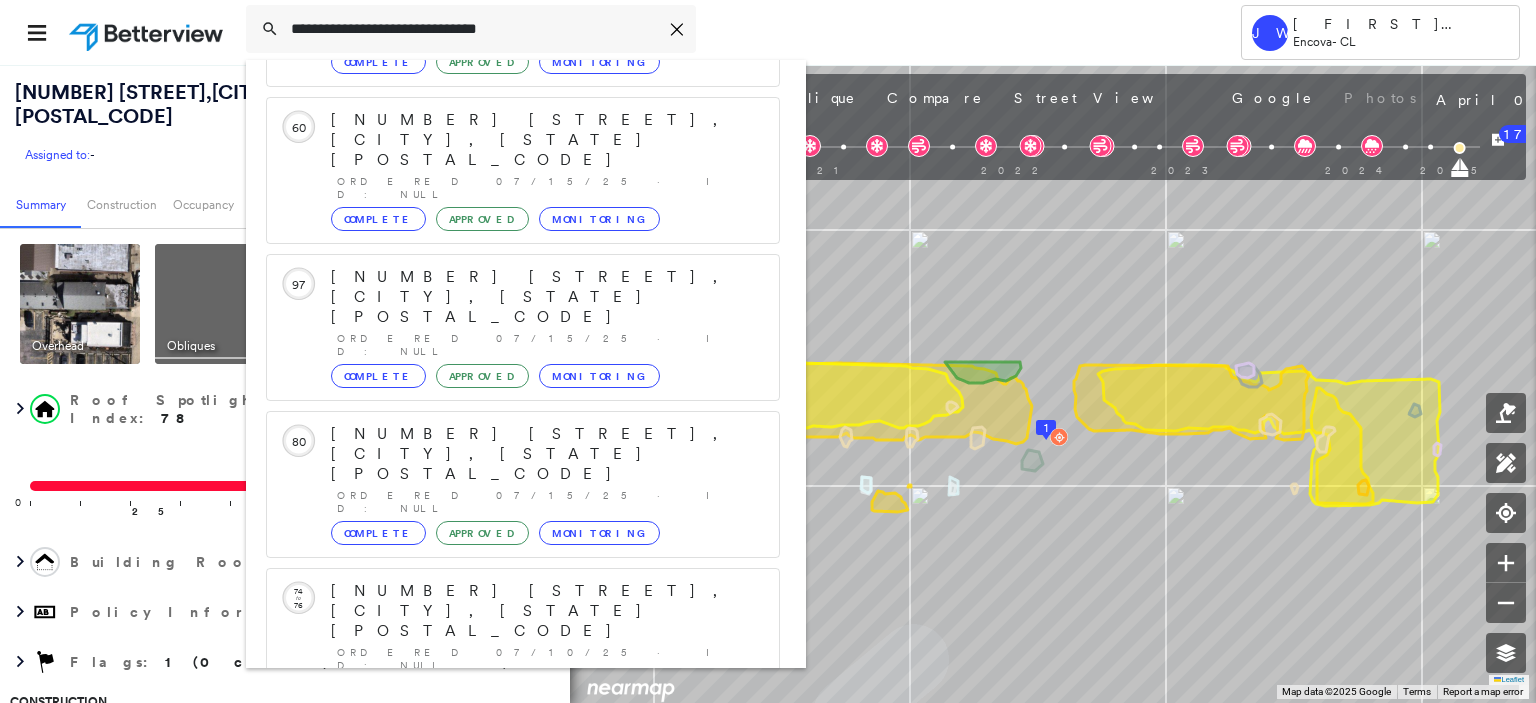 type on "**********" 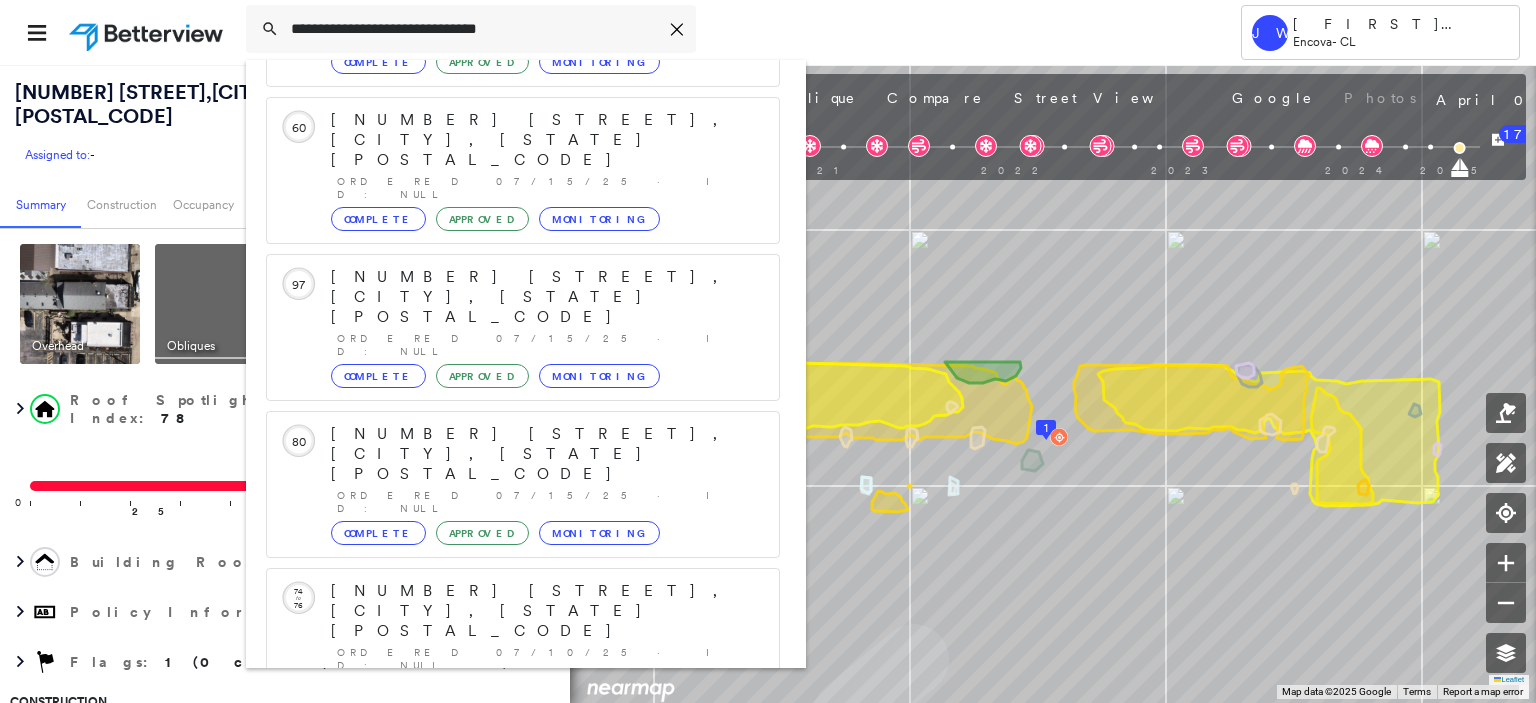 click on "[NUMBER] [STREET], [CITY], [STATE] [POSTAL_CODE]" at bounding box center [501, 903] 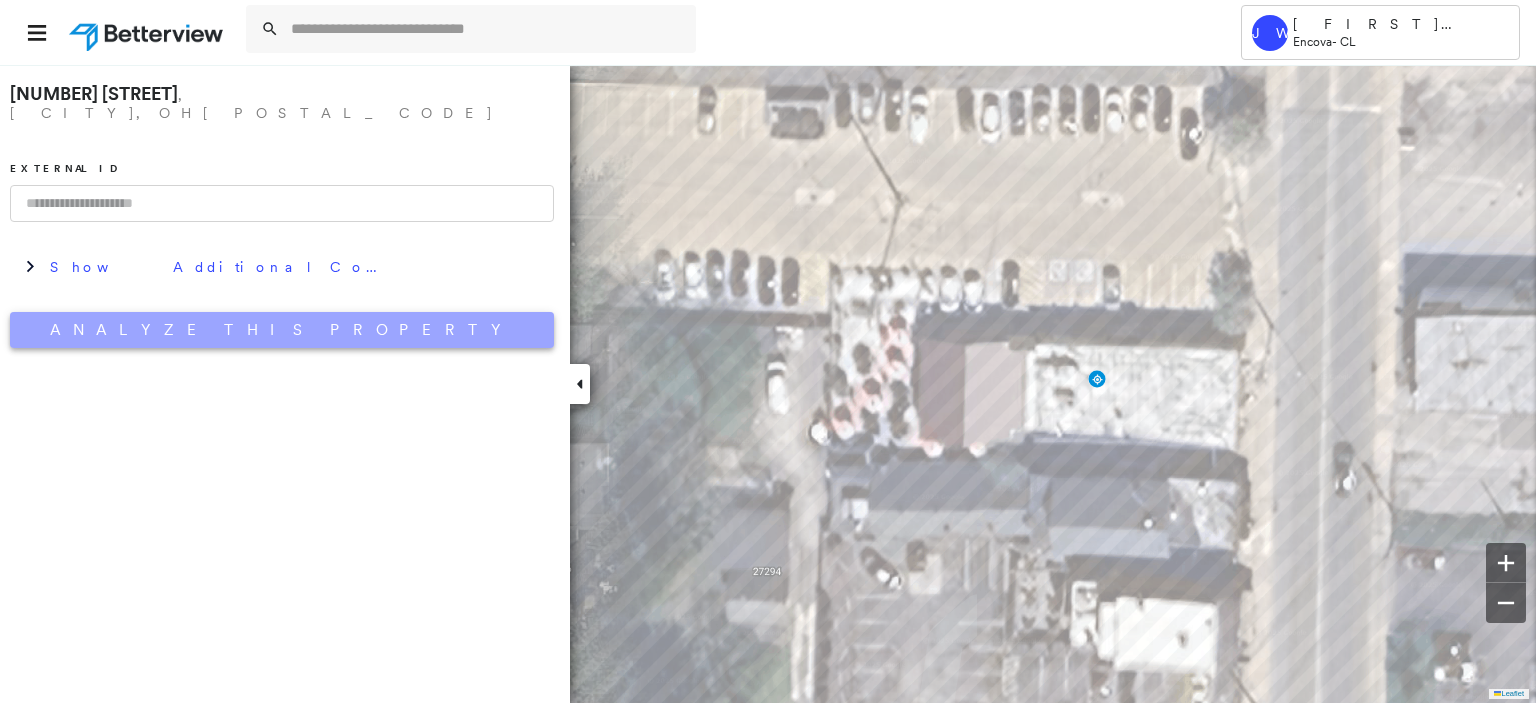 click on "Analyze This Property" at bounding box center [282, 330] 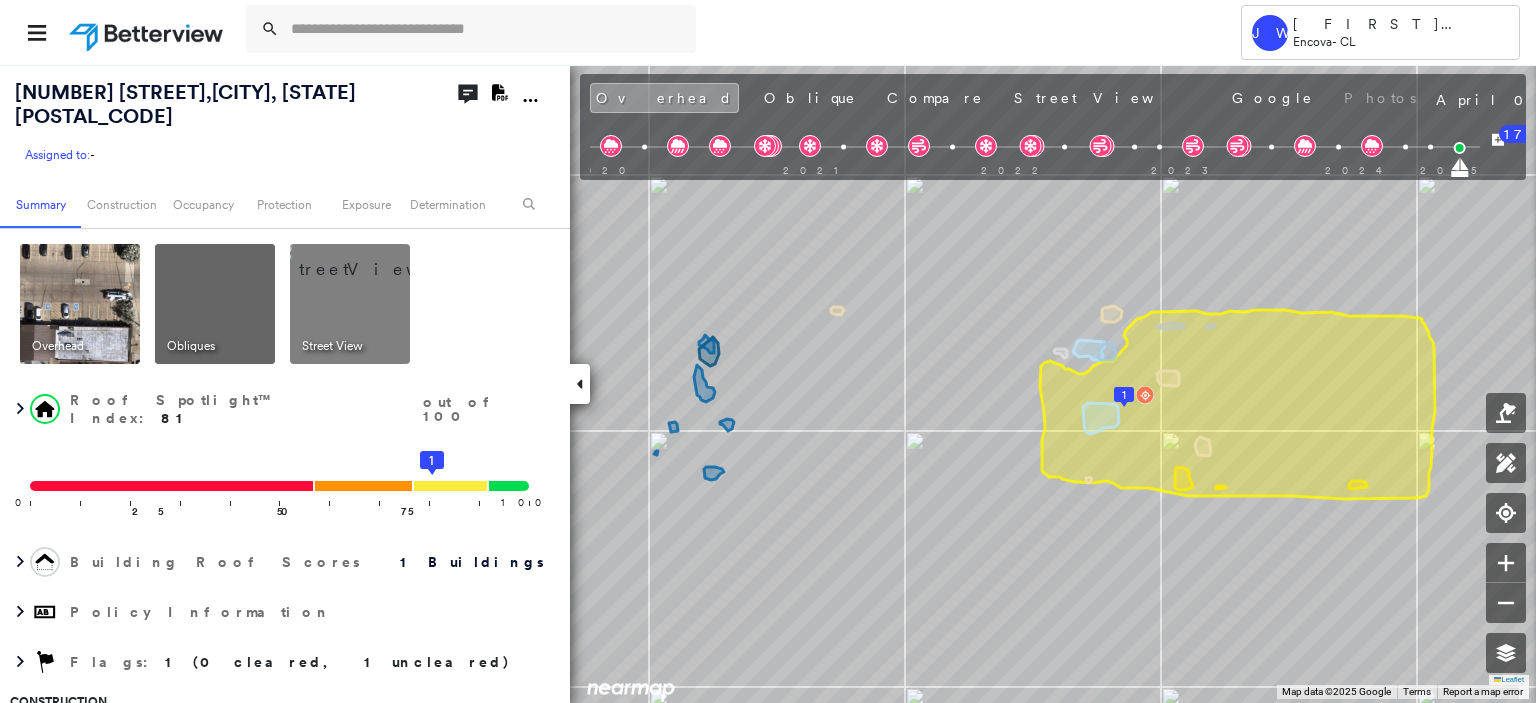 click 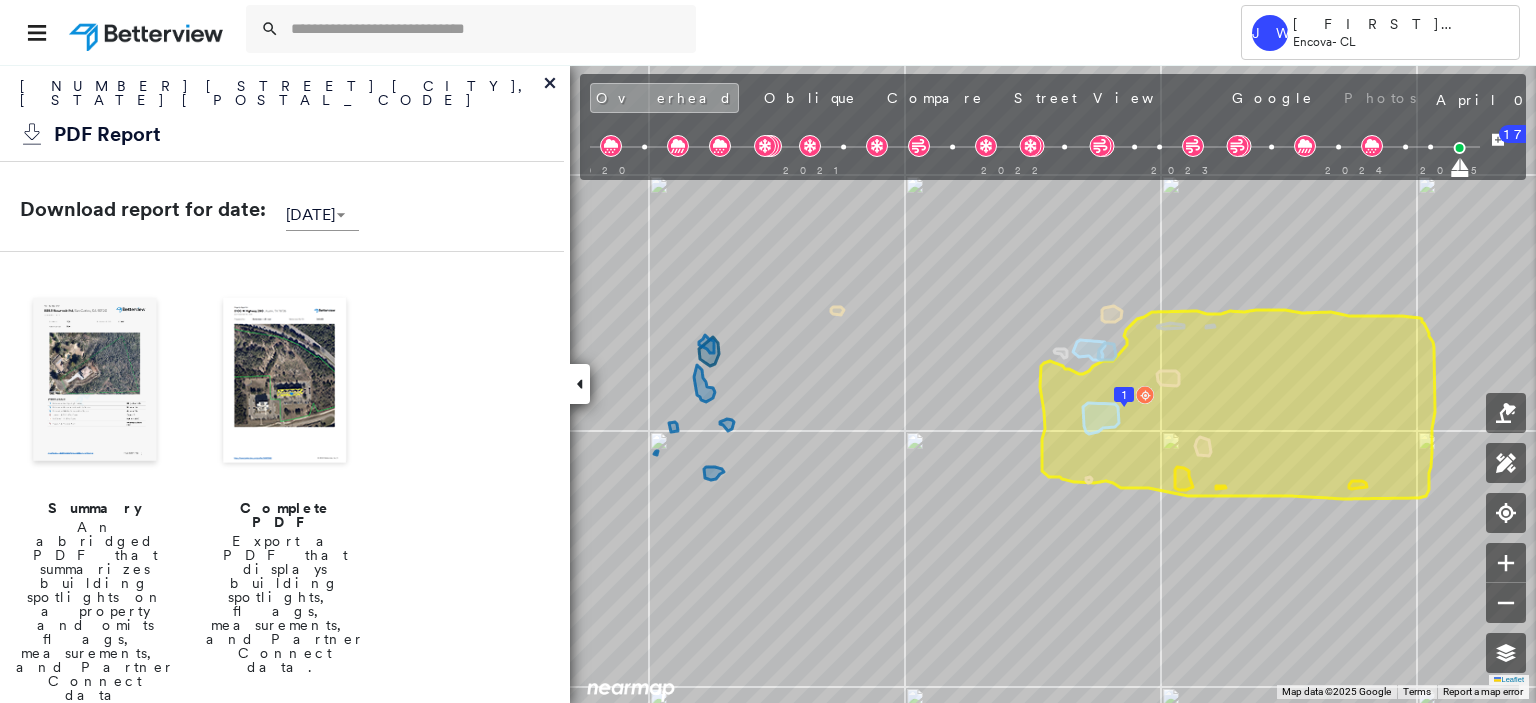 click at bounding box center (285, 382) 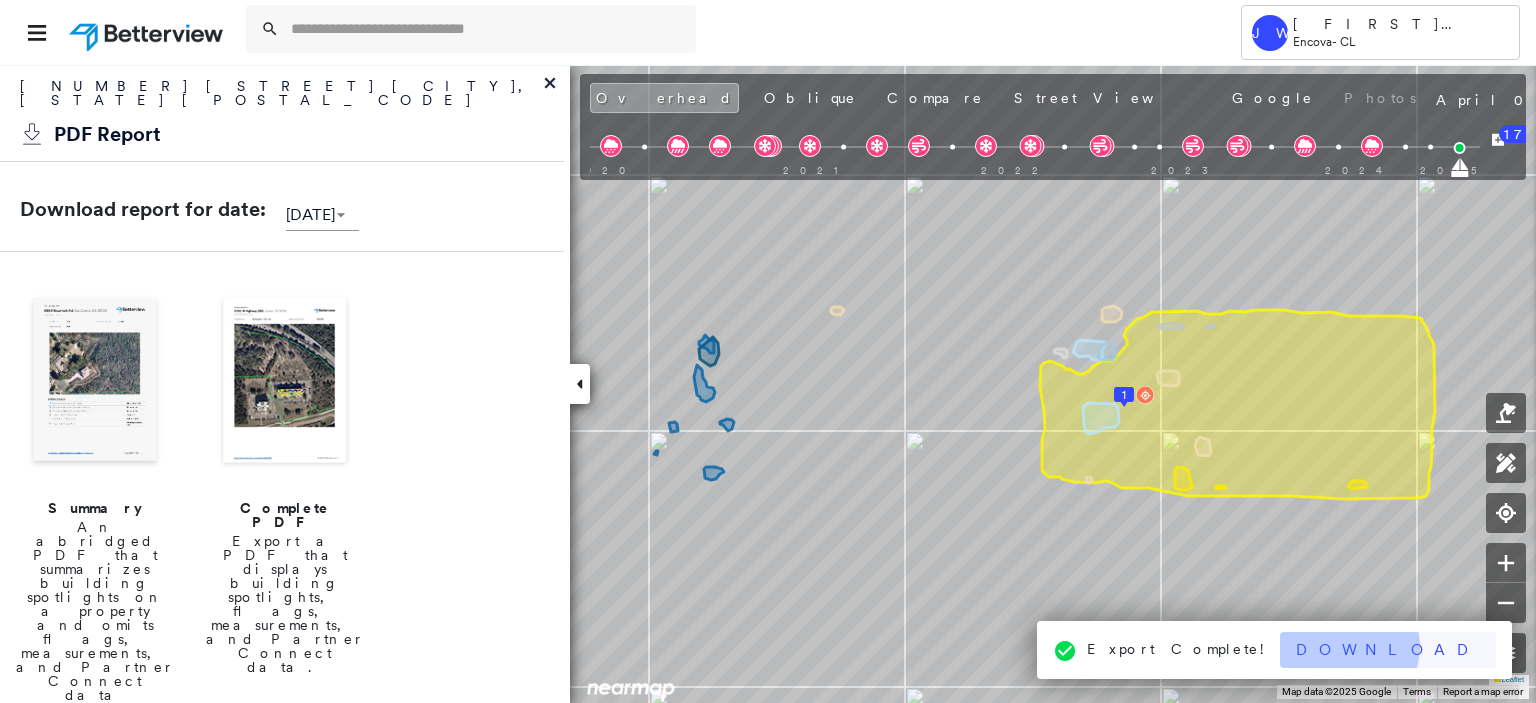 click on "Download" at bounding box center (1388, 650) 